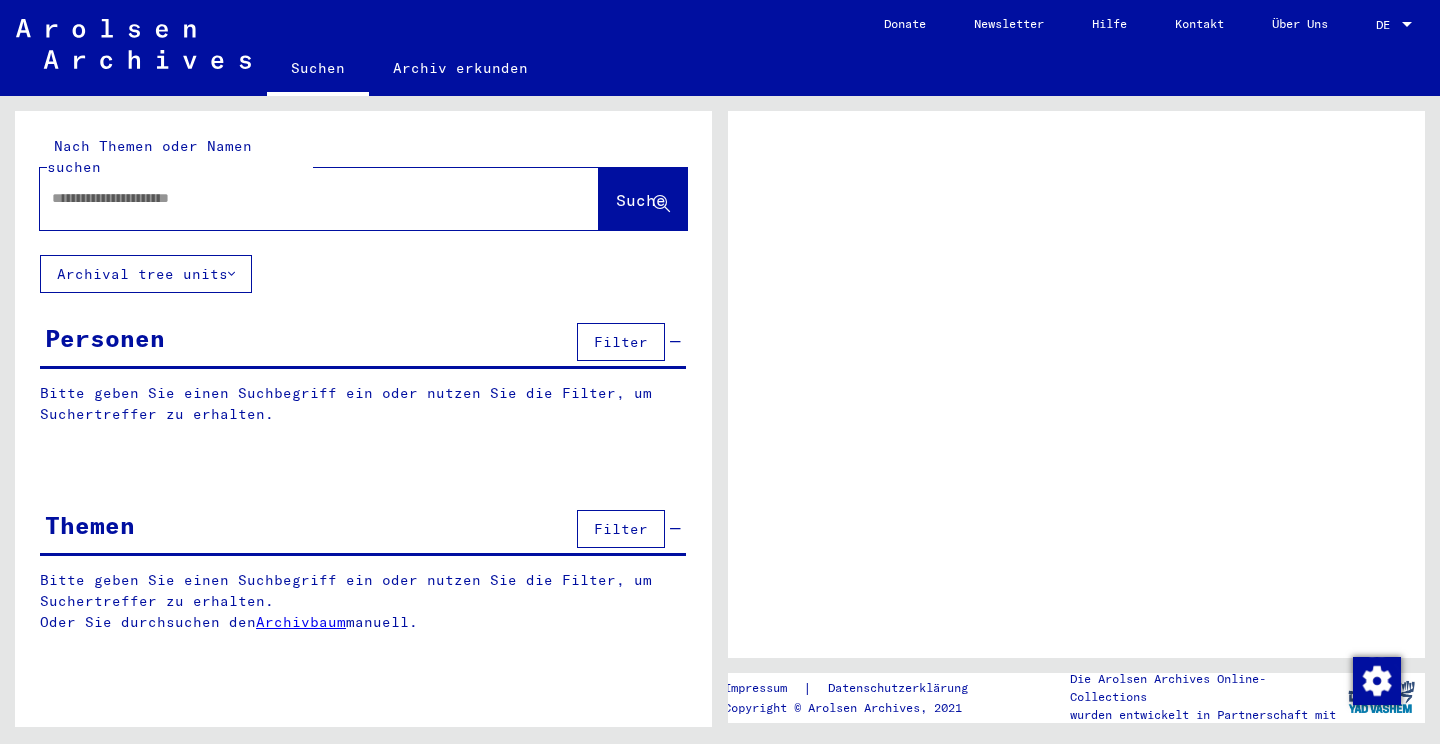scroll, scrollTop: 0, scrollLeft: 0, axis: both 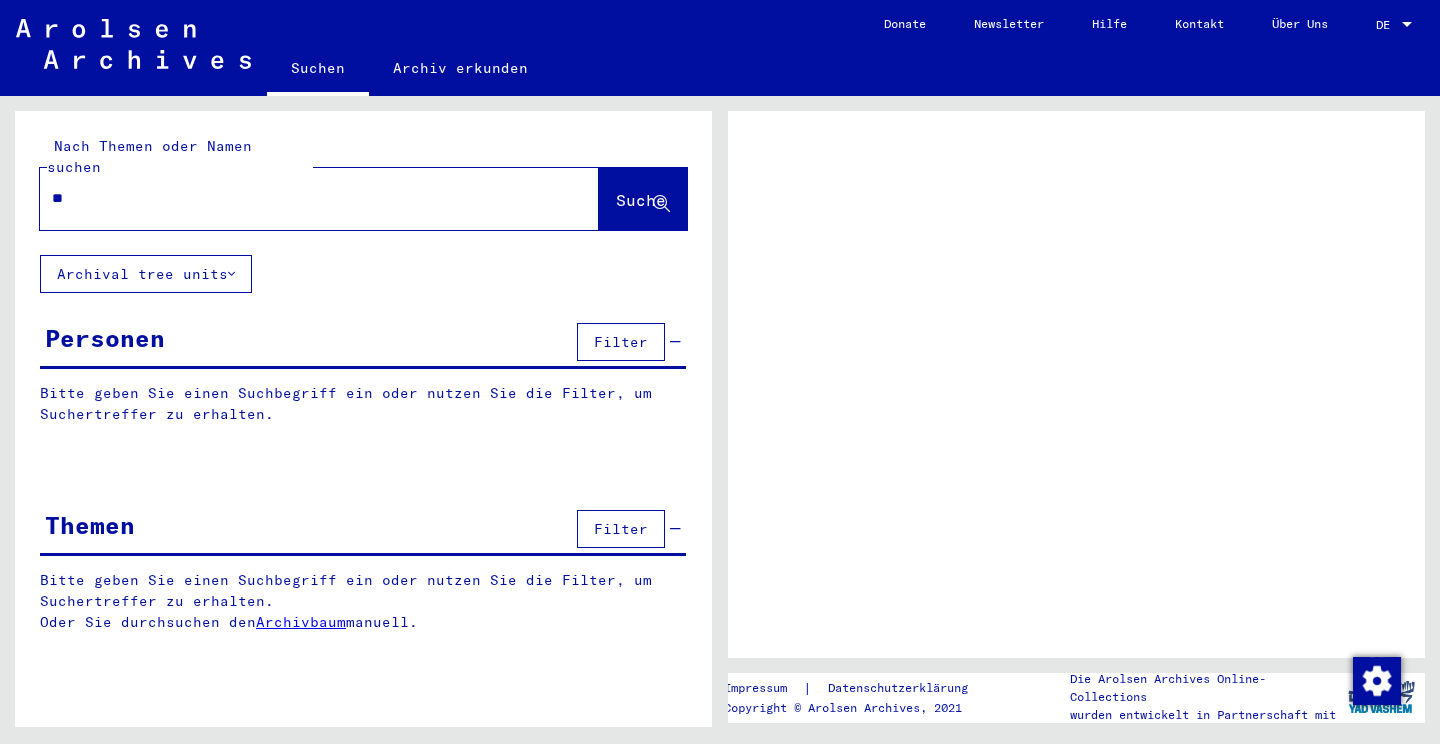 type on "***" 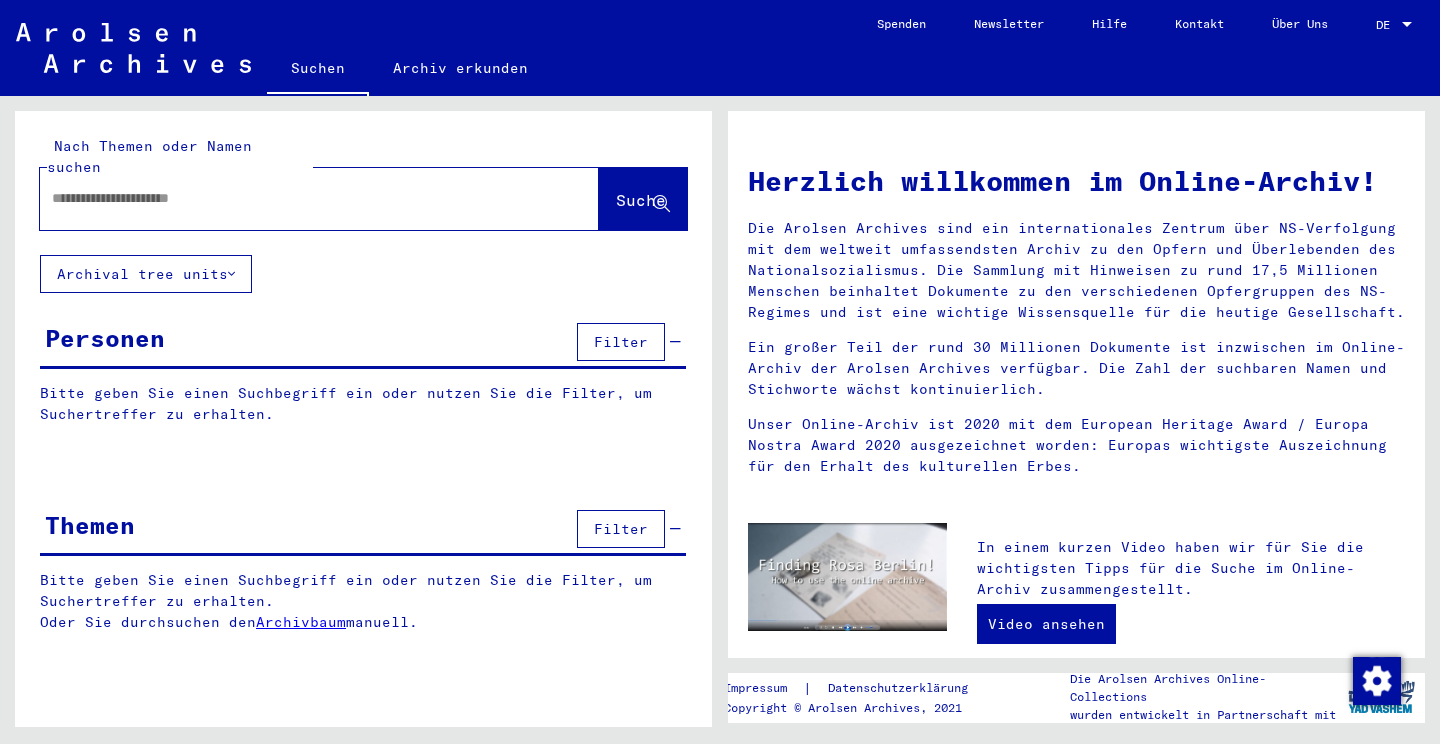 click at bounding box center [295, 198] 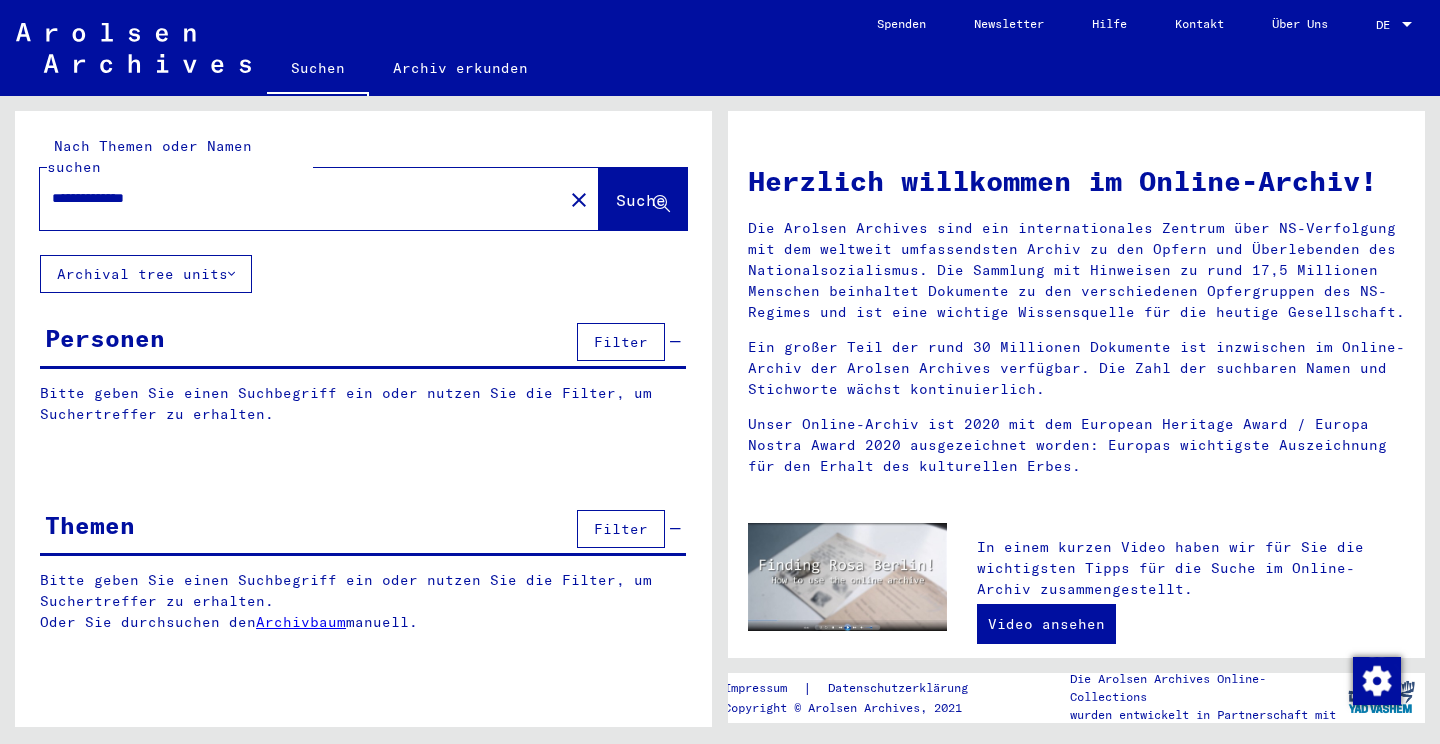 type on "**********" 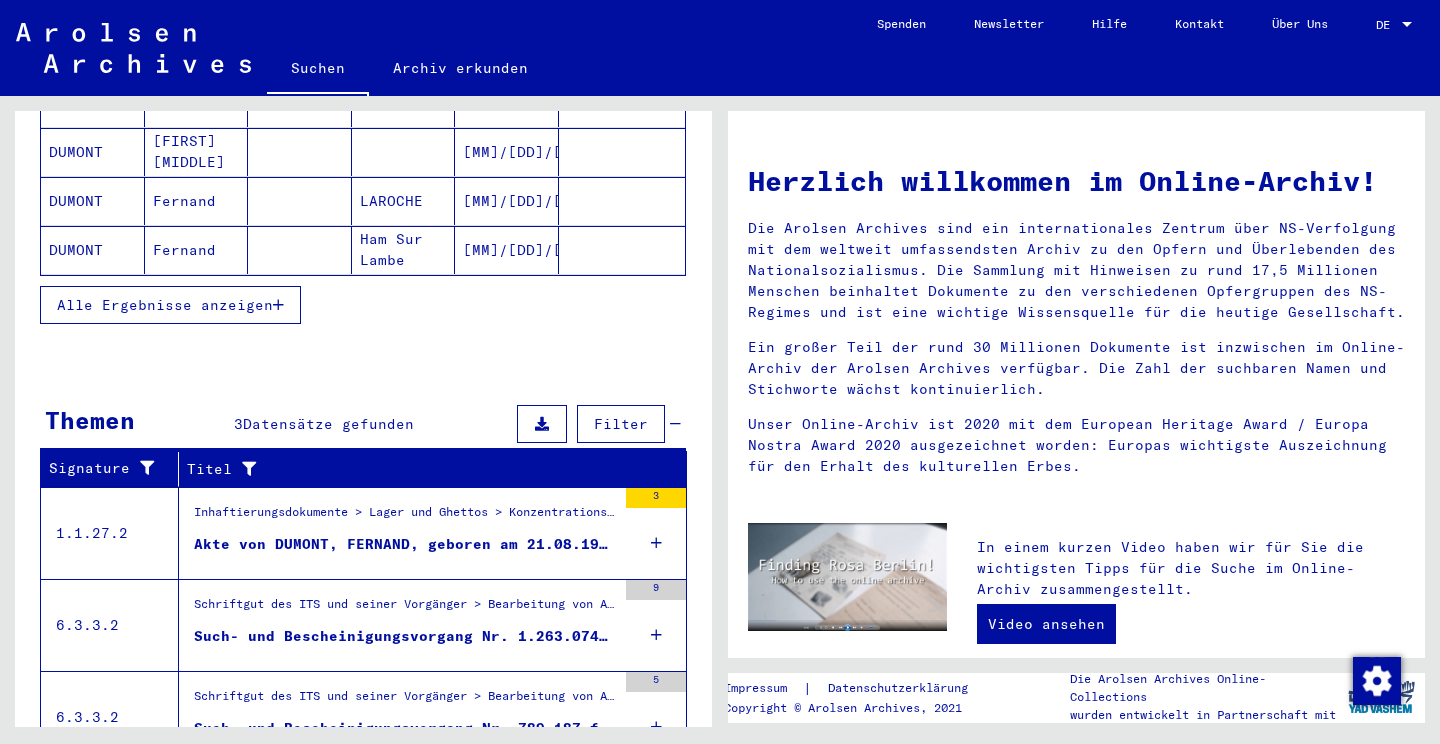 click on "Inhaftierungsdokumente > Lager und Ghettos > Konzentrationslager Mittelbau (Dora) > Konzentrationslager Mittelbau (Dora), Einzelpersonen-bezogene Unterlagen > Individuelle Häftlings Unterlagen - KL Mittelbau (Dora) > Akten mit Namen ab DROLL" at bounding box center [405, 517] 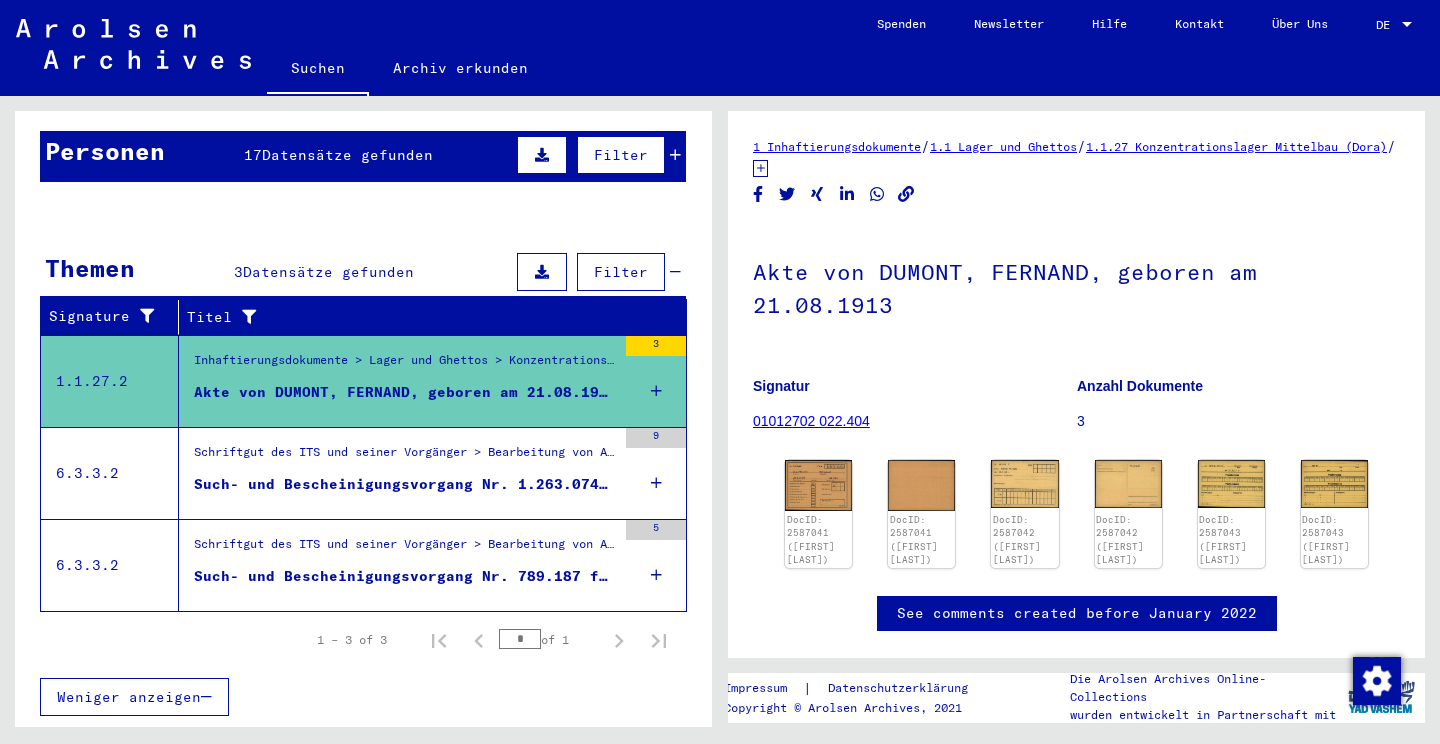 scroll, scrollTop: 166, scrollLeft: 0, axis: vertical 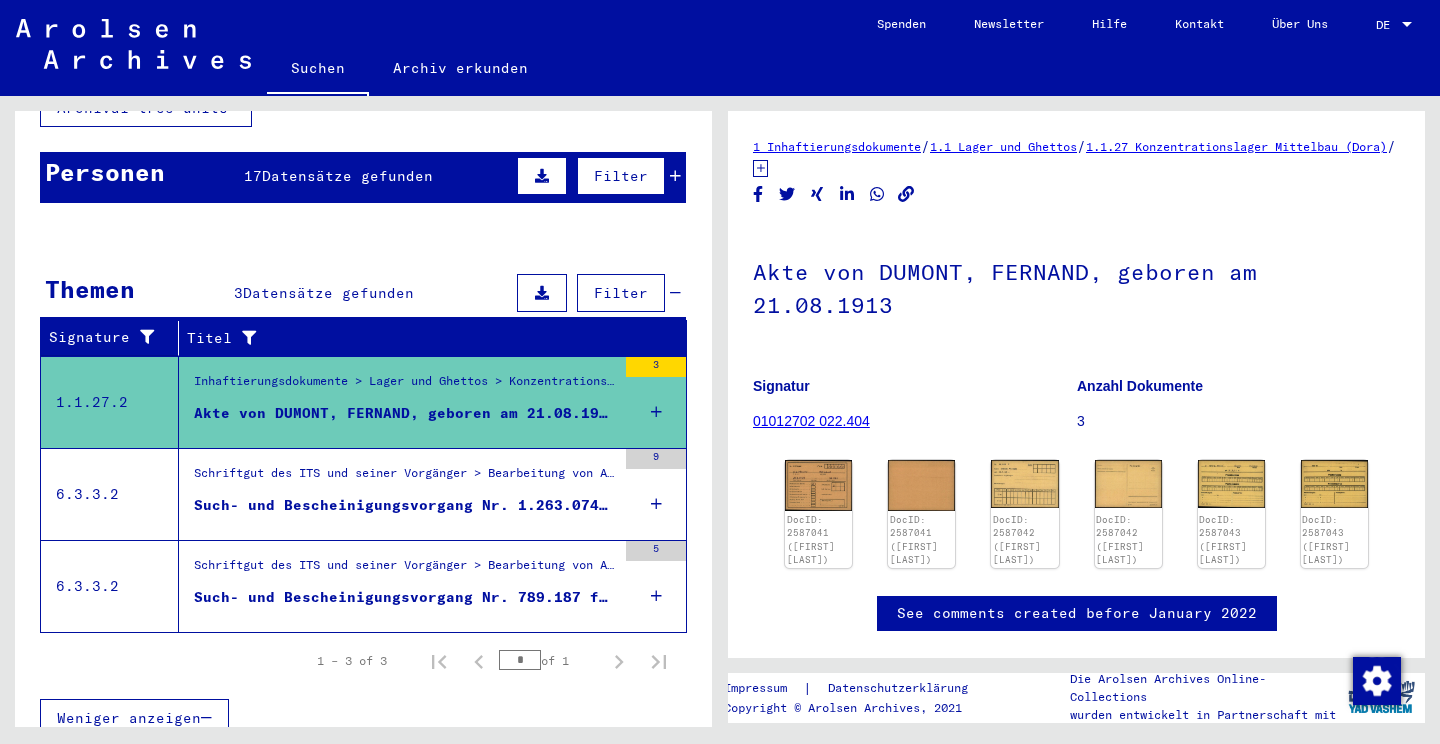 click on "Such- und Bescheinigungsvorgang Nr. 1.263.074 für DUMONT, FERNAND" at bounding box center (405, 505) 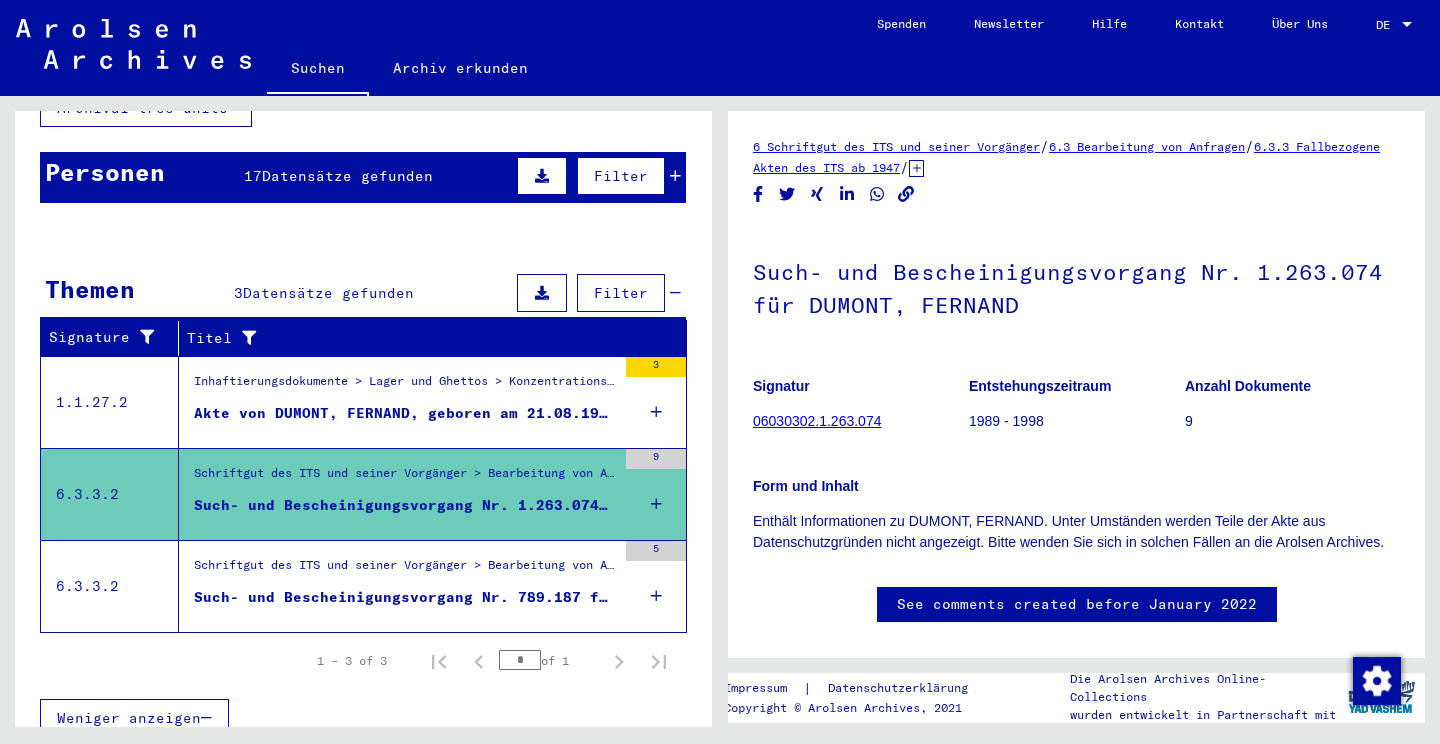 scroll, scrollTop: 0, scrollLeft: 0, axis: both 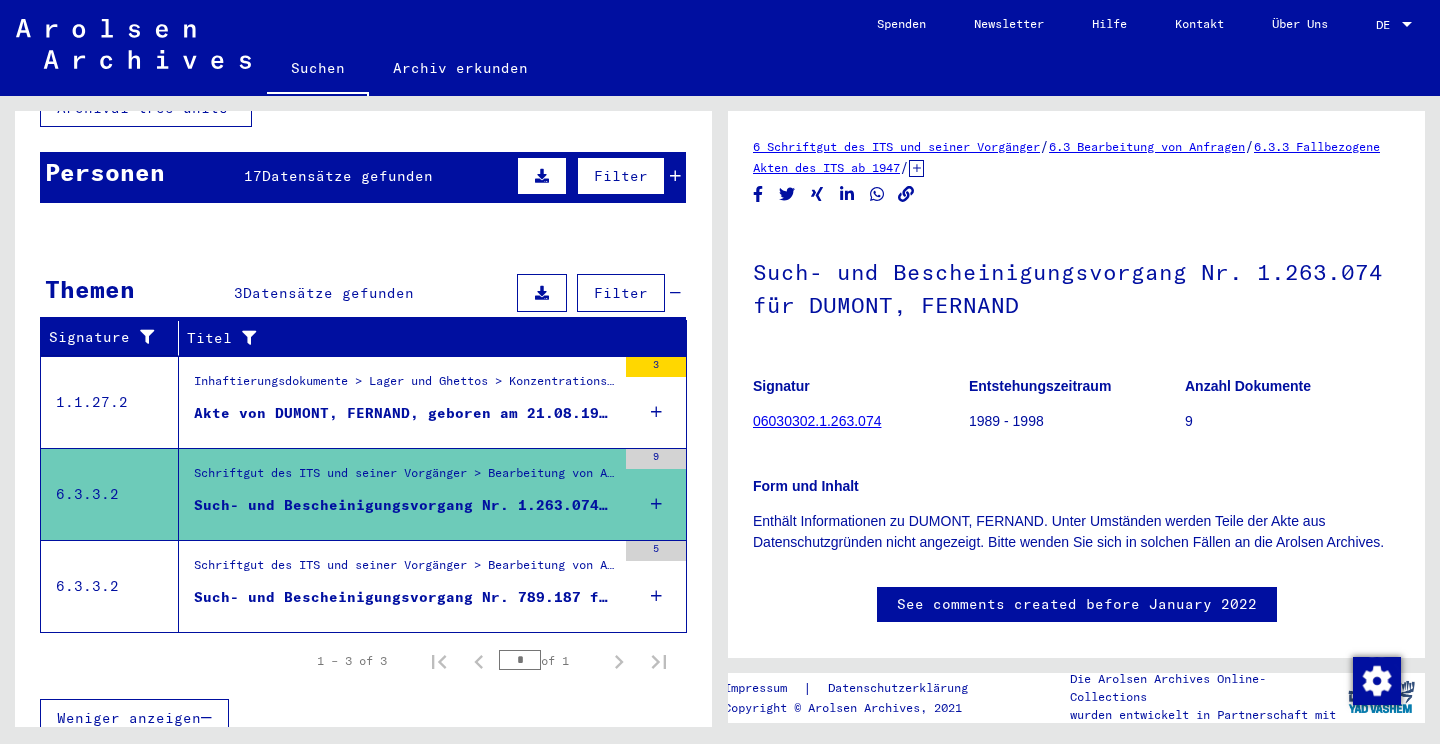 click on "Schriftgut des ITS und seiner Vorgänger > Bearbeitung von Anfragen > Fallbezogene Akten des ITS ab 1947 > T/D-Fallablage > Such- und Bescheinigungsvorgänge mit den (T/D-) Nummern von 750.000 bis 999.999 > Such- und Bescheinigungsvorgänge mit den (T/D-) Nummern von 789.000 bis 789.499" at bounding box center [405, 570] 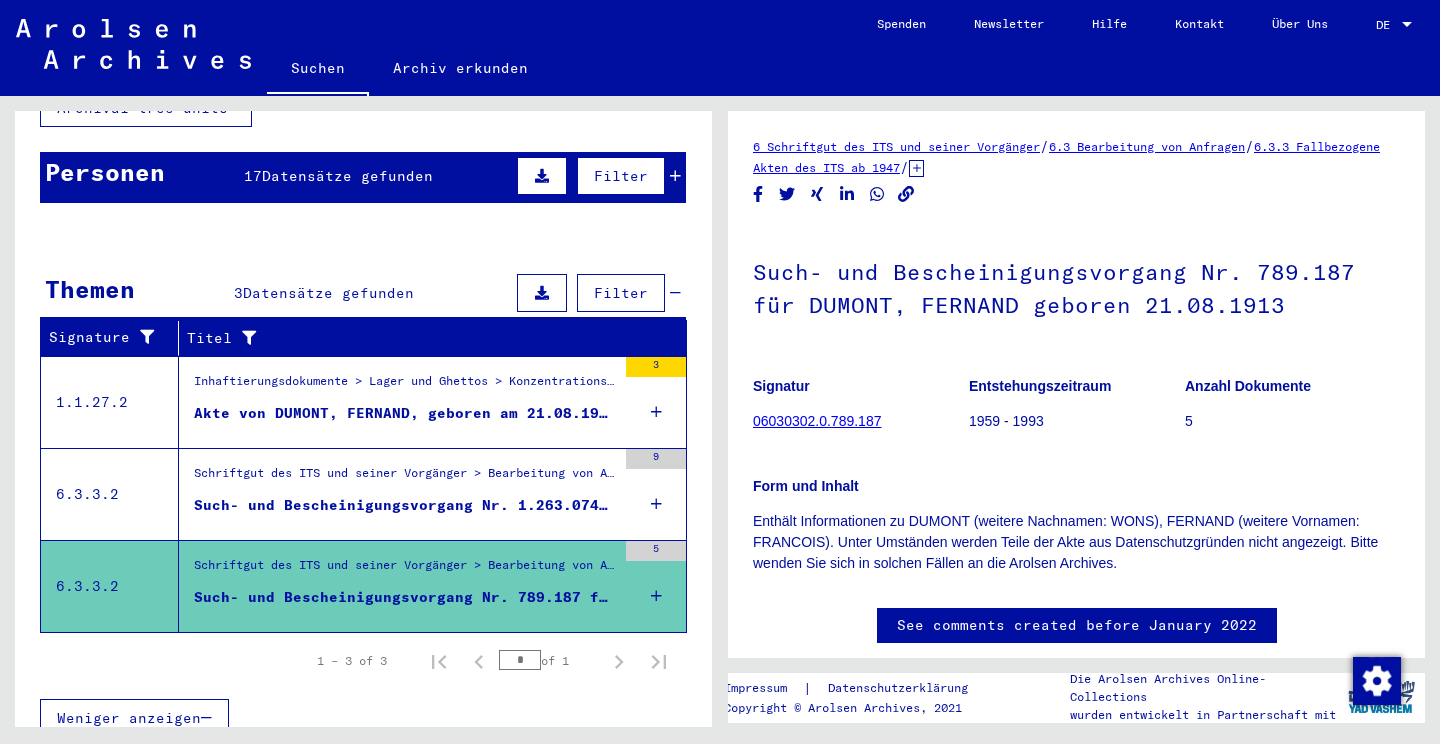 scroll, scrollTop: 0, scrollLeft: 0, axis: both 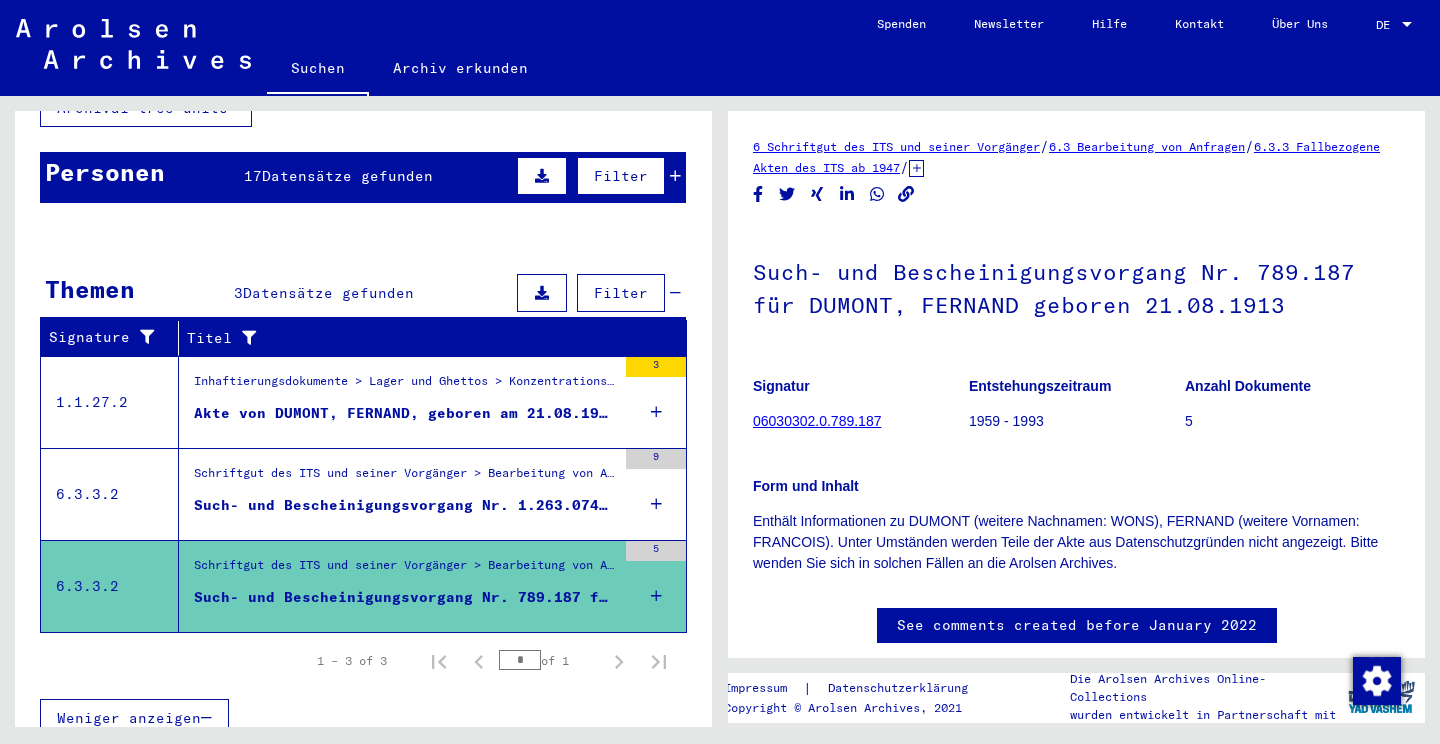 click on "Inhaftierungsdokumente > Lager und Ghettos > Konzentrationslager Mittelbau (Dora) > Konzentrationslager Mittelbau (Dora), Einzelpersonen-bezogene Unterlagen > Individuelle Häftlings Unterlagen - KL Mittelbau (Dora) > Akten mit Namen ab DROLL" at bounding box center (405, 386) 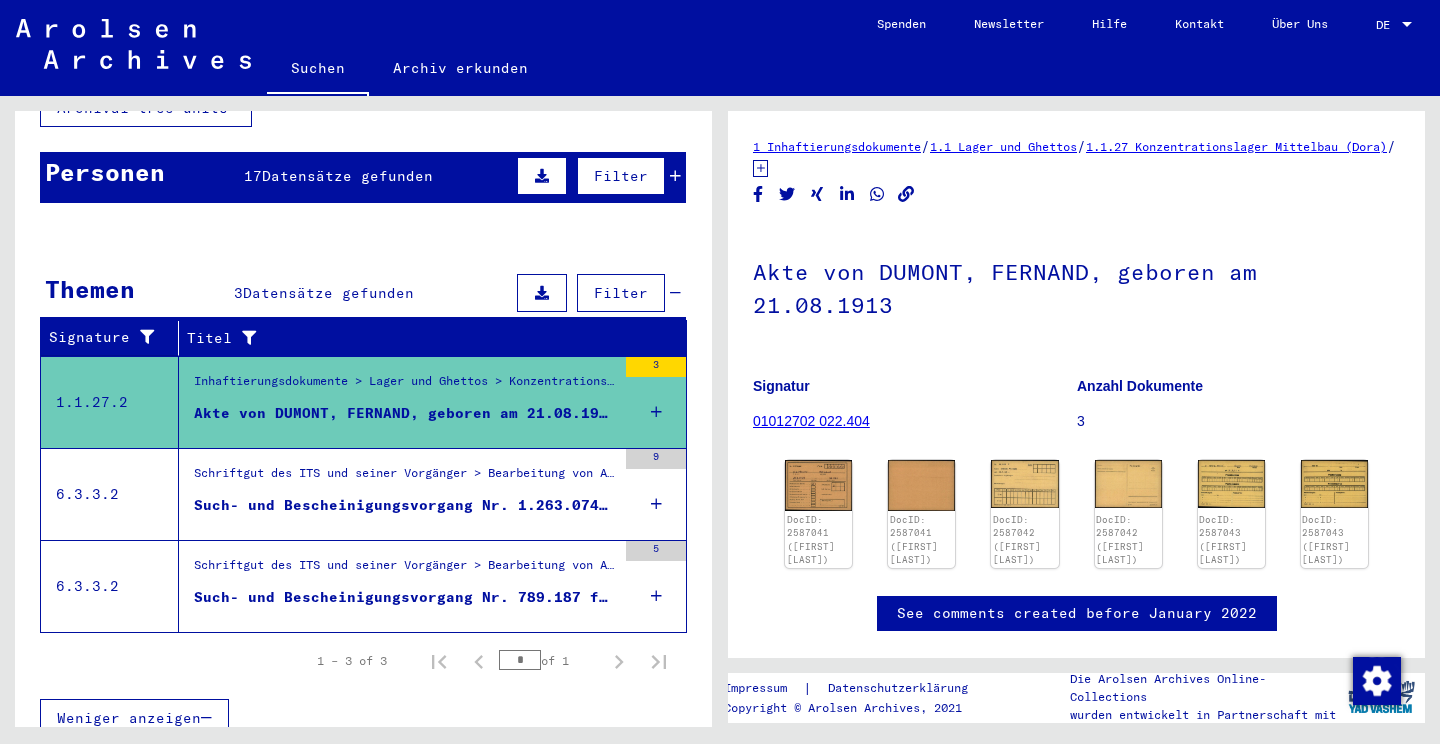 scroll, scrollTop: 0, scrollLeft: 0, axis: both 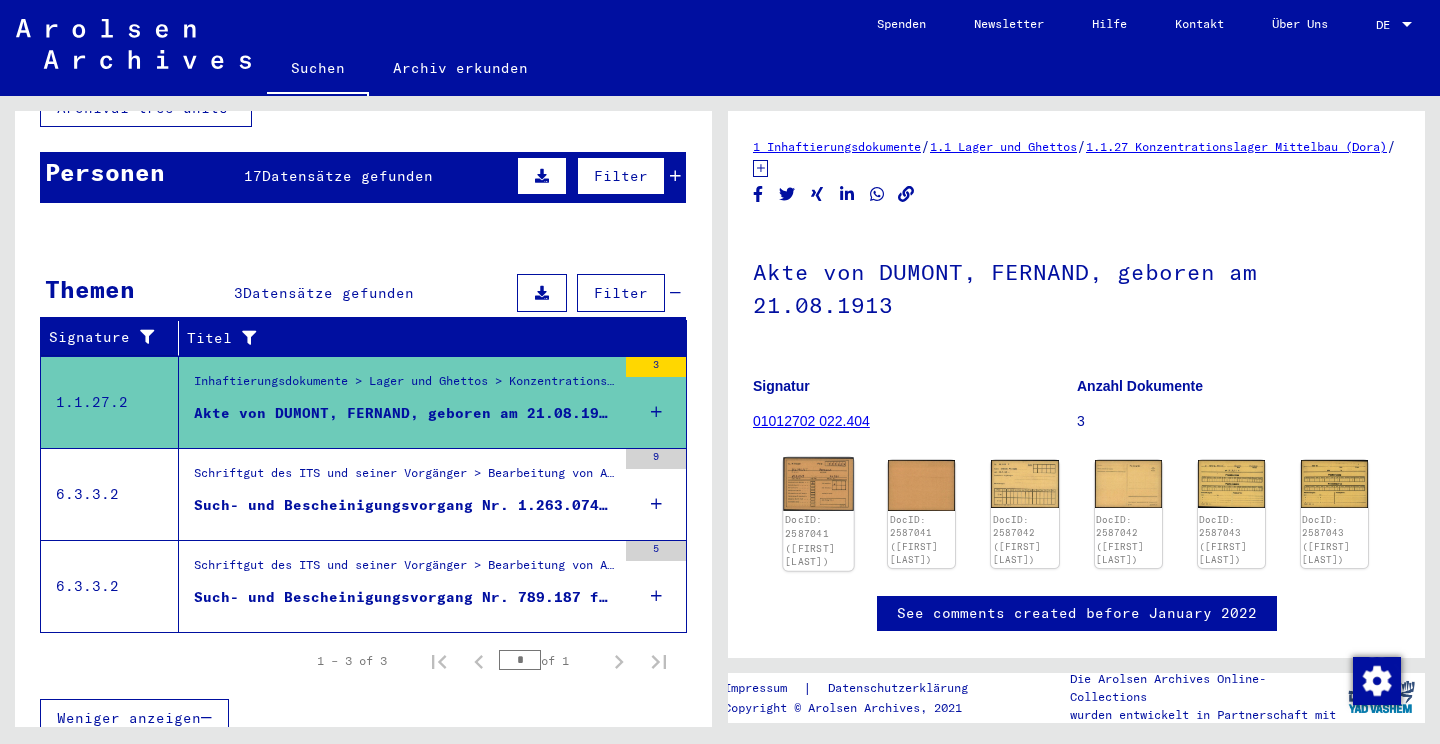 click 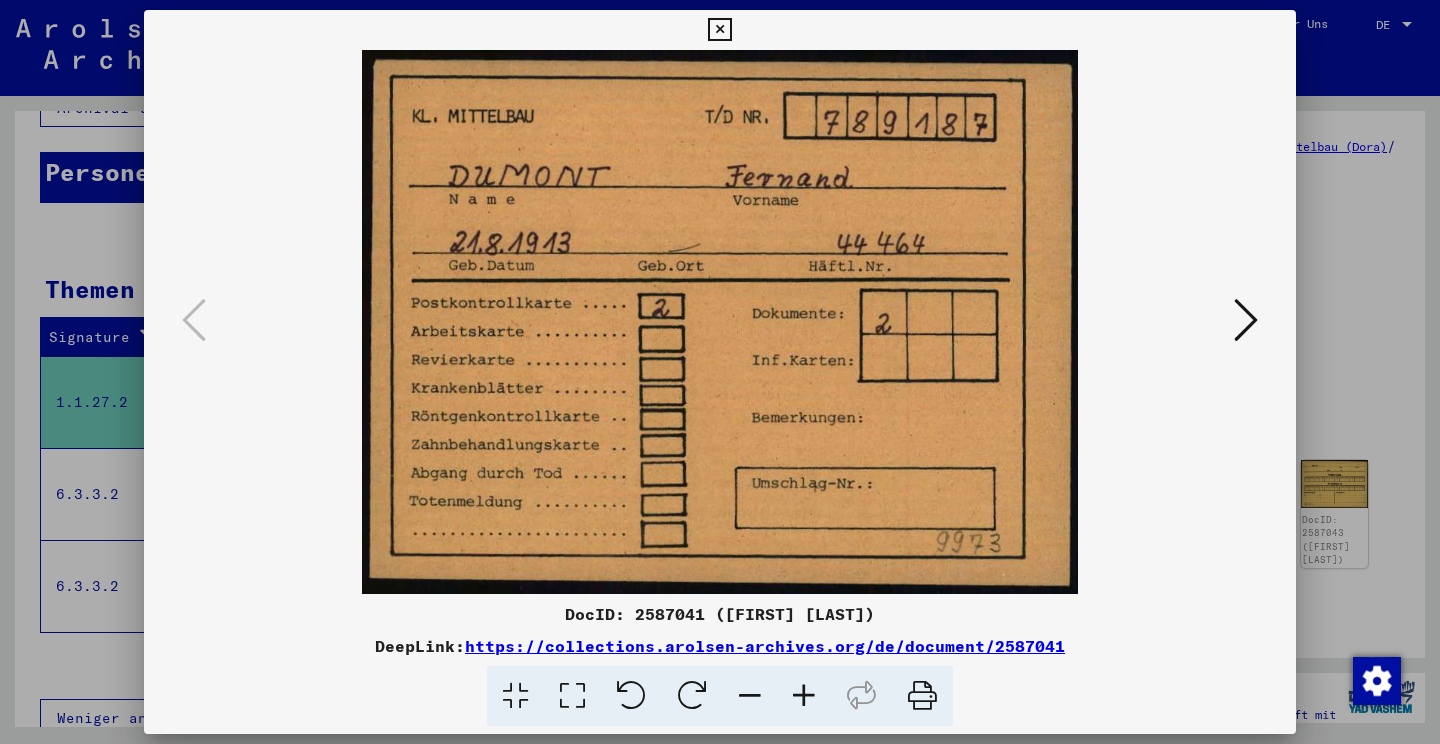 click at bounding box center [1246, 320] 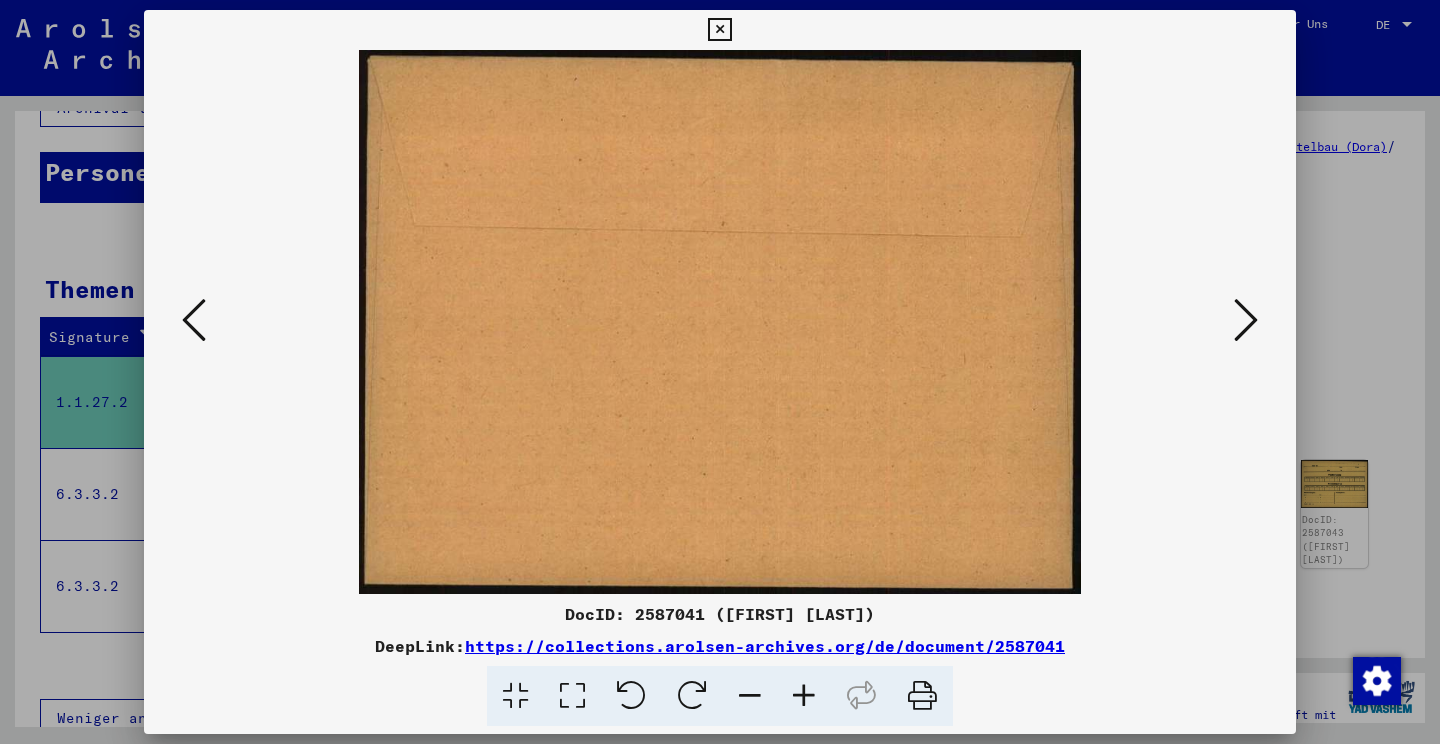 click at bounding box center [1246, 320] 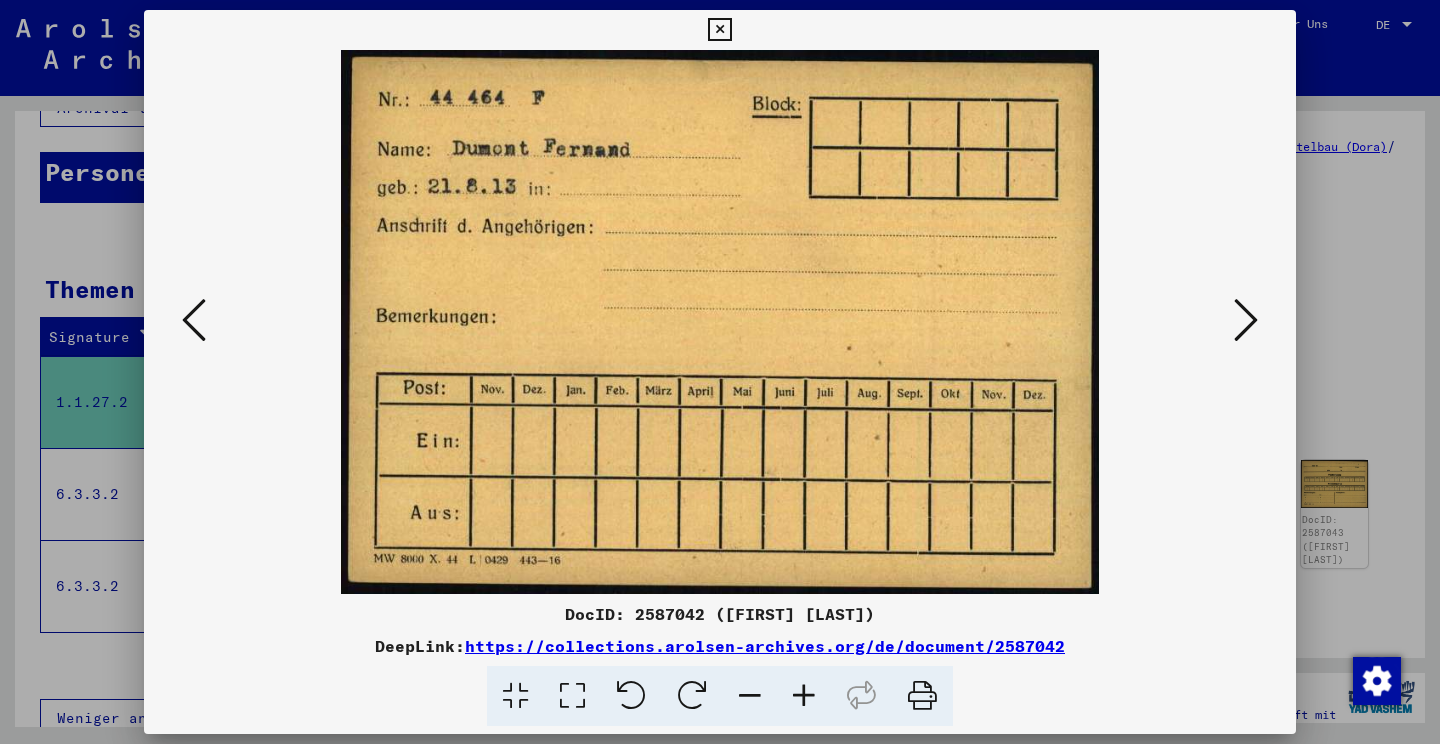 click at bounding box center [1246, 320] 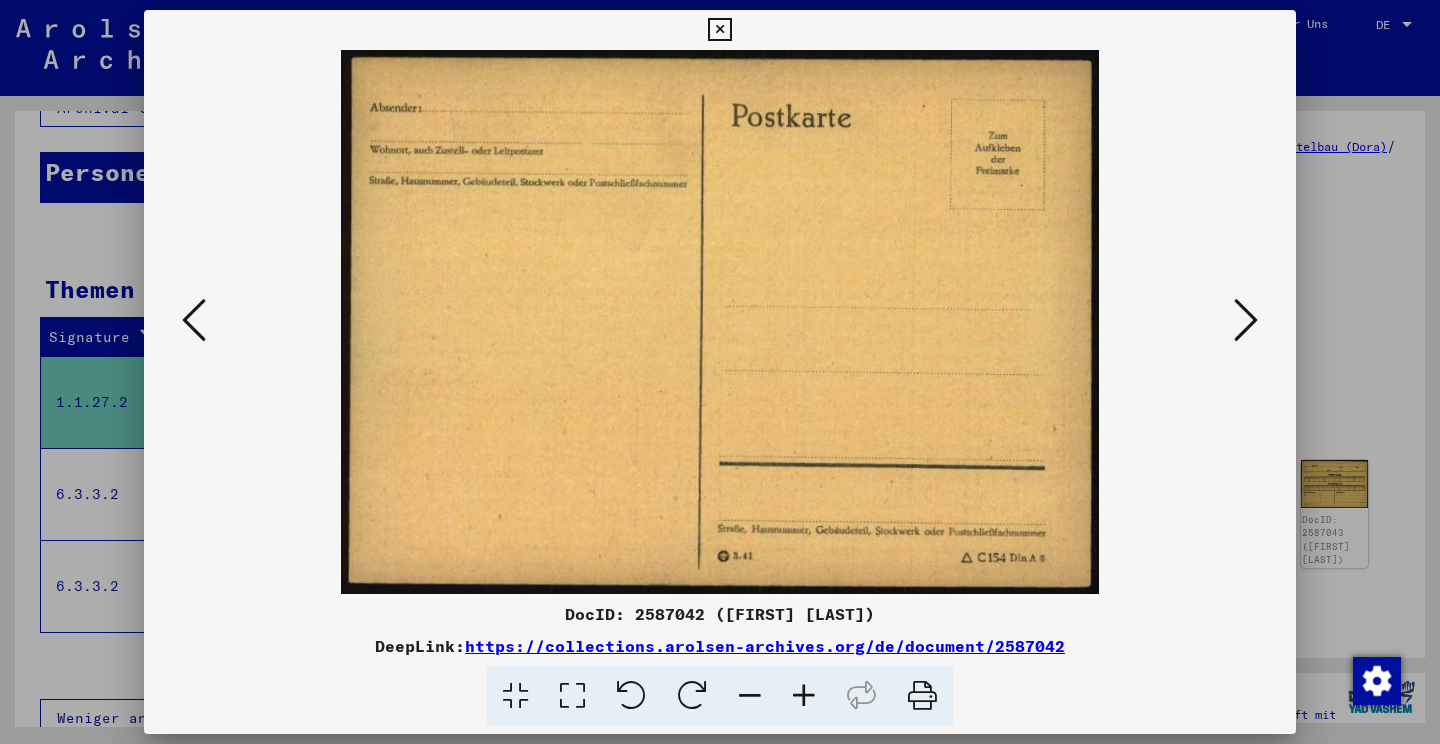 click at bounding box center [1246, 320] 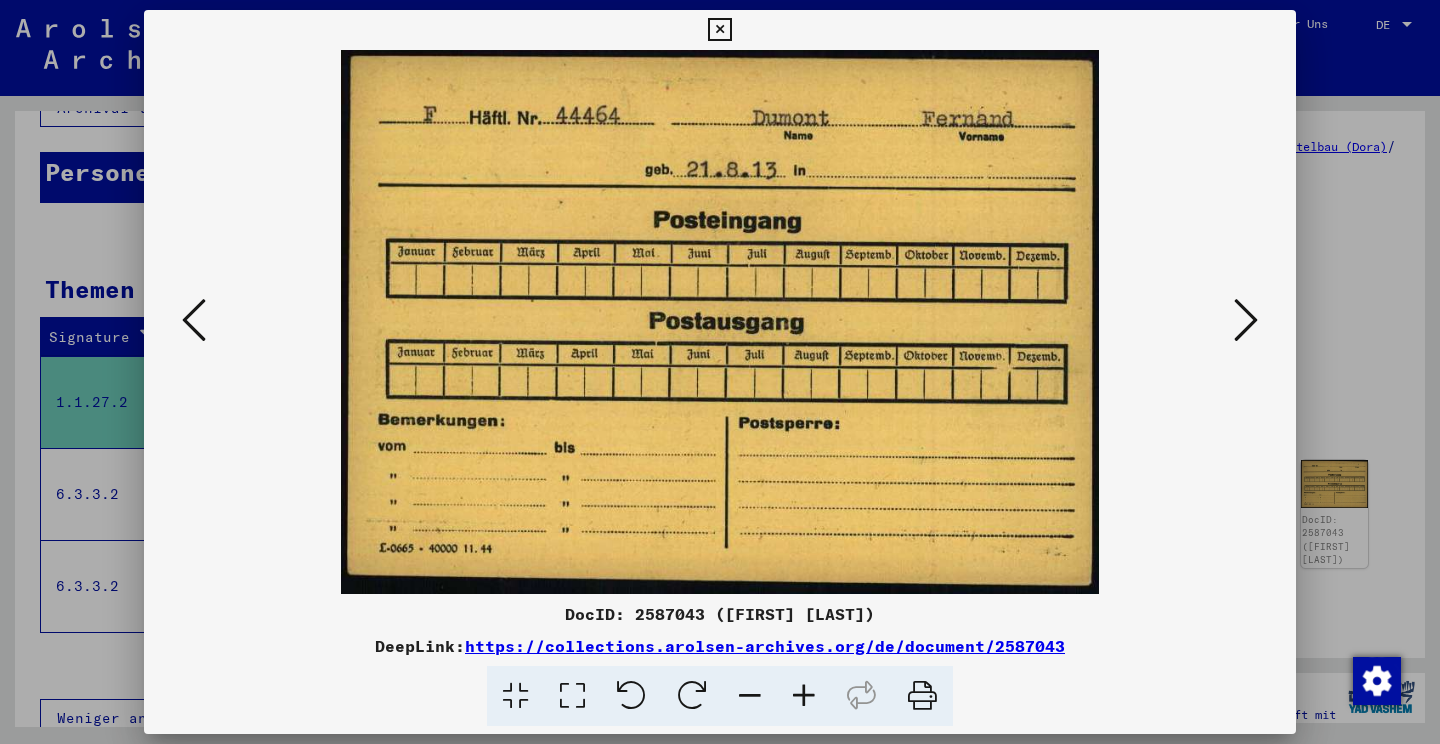 click at bounding box center (719, 30) 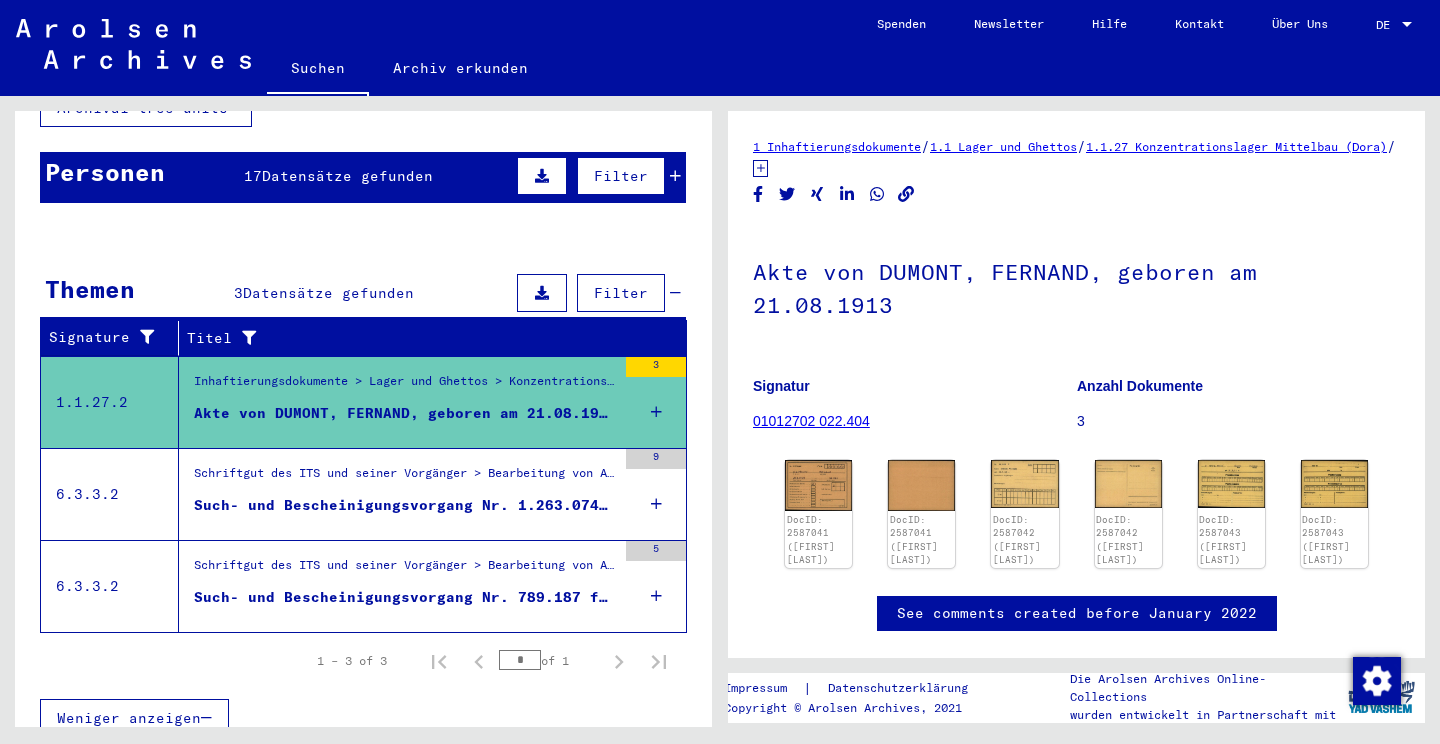 click on "Such- und Bescheinigungsvorgang Nr. 1.263.074 für DUMONT, FERNAND" at bounding box center (405, 505) 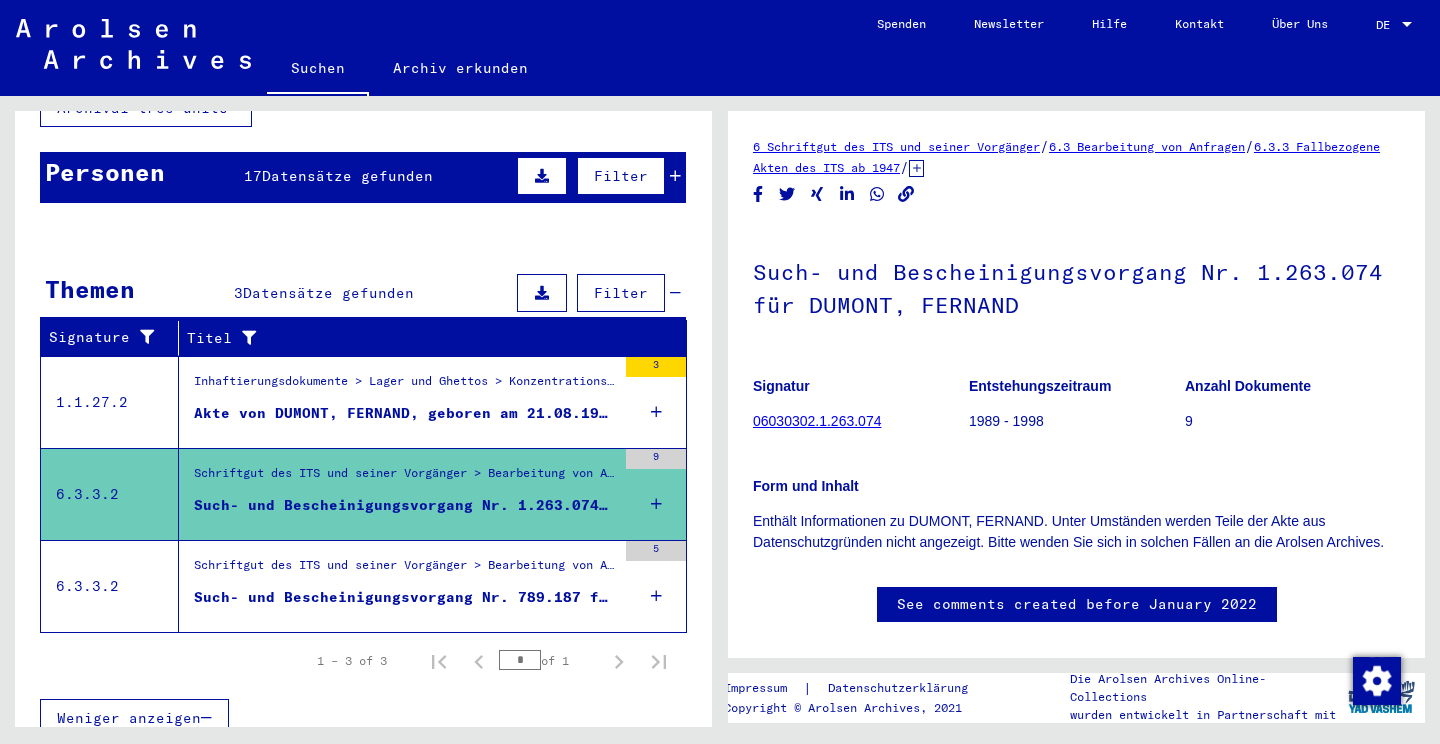 scroll, scrollTop: 0, scrollLeft: 0, axis: both 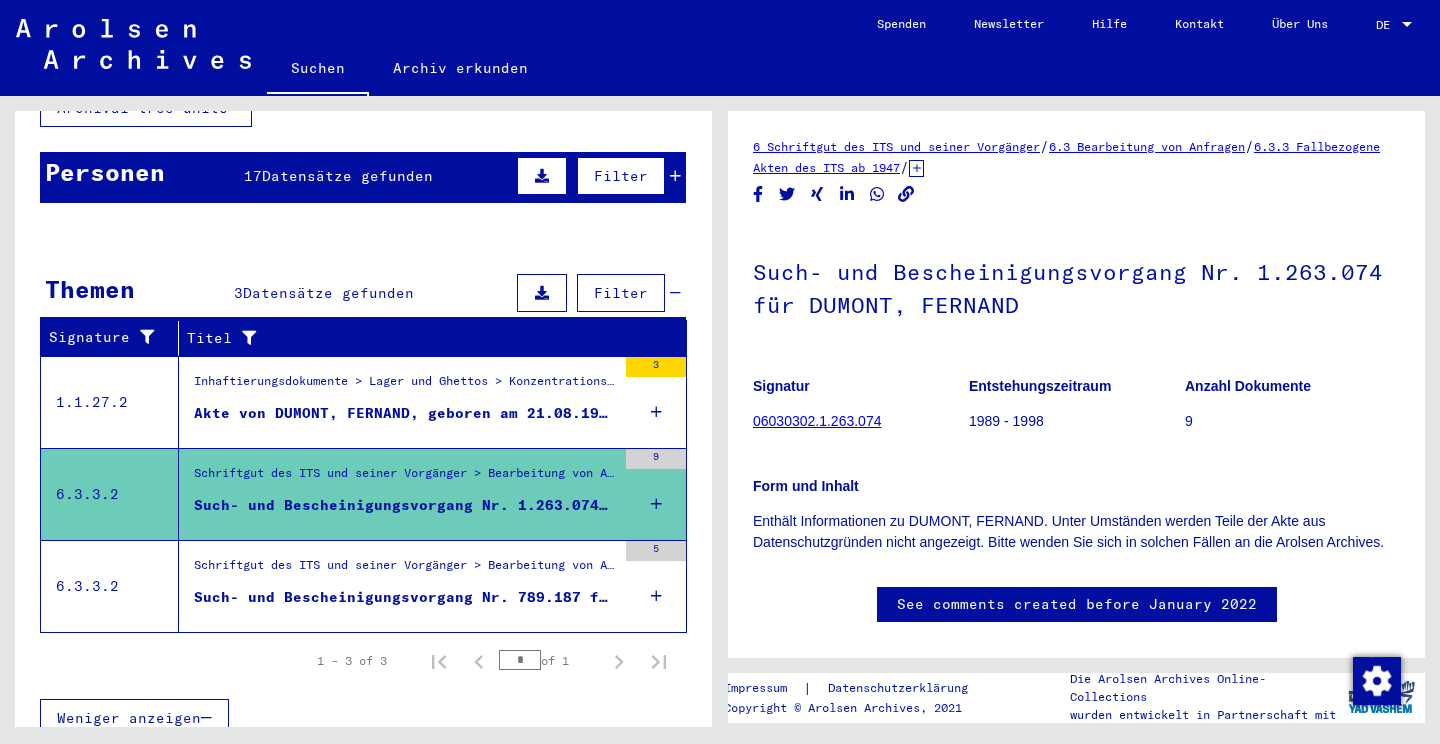 click on "Such- und Bescheinigungsvorgang Nr. 789.187 für DUMONT, FERNAND geboren 21.08.1913" at bounding box center [405, 597] 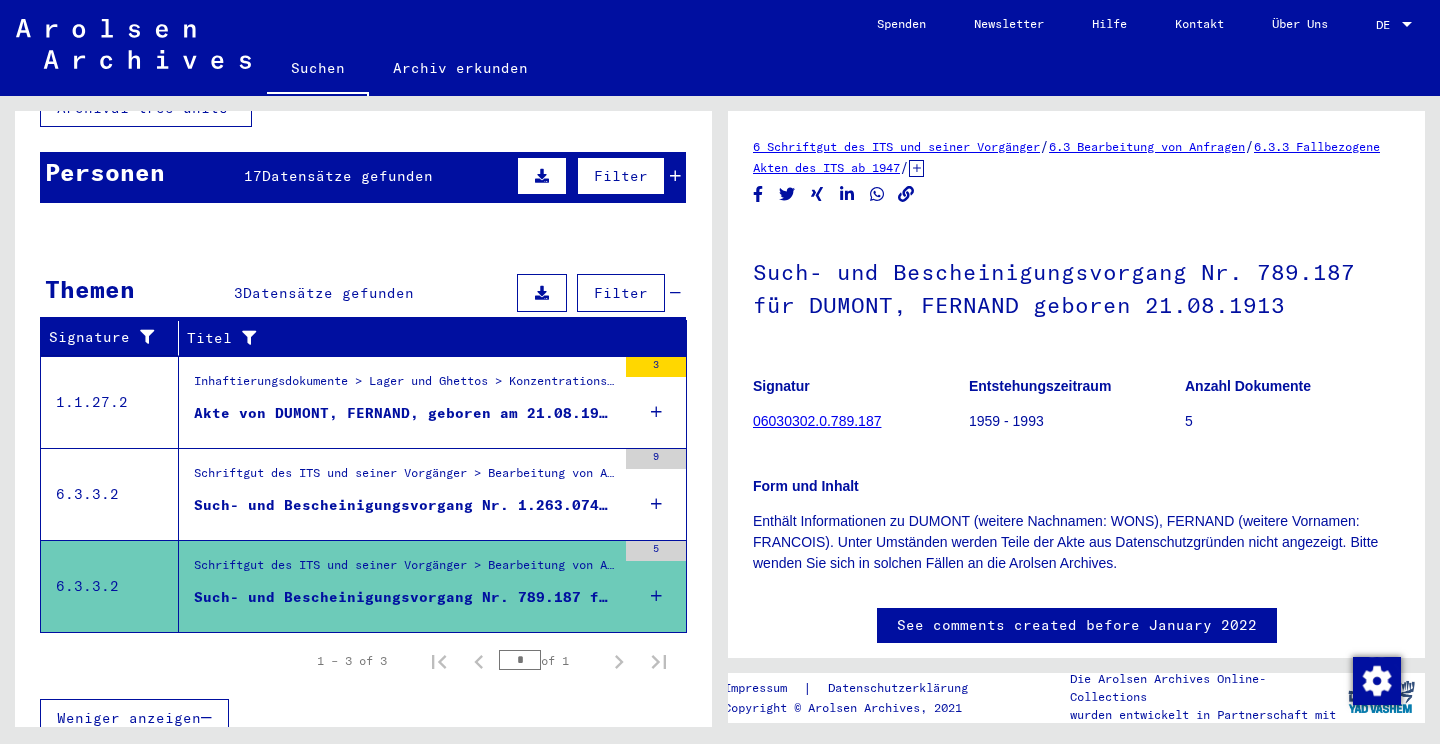 scroll, scrollTop: 0, scrollLeft: 0, axis: both 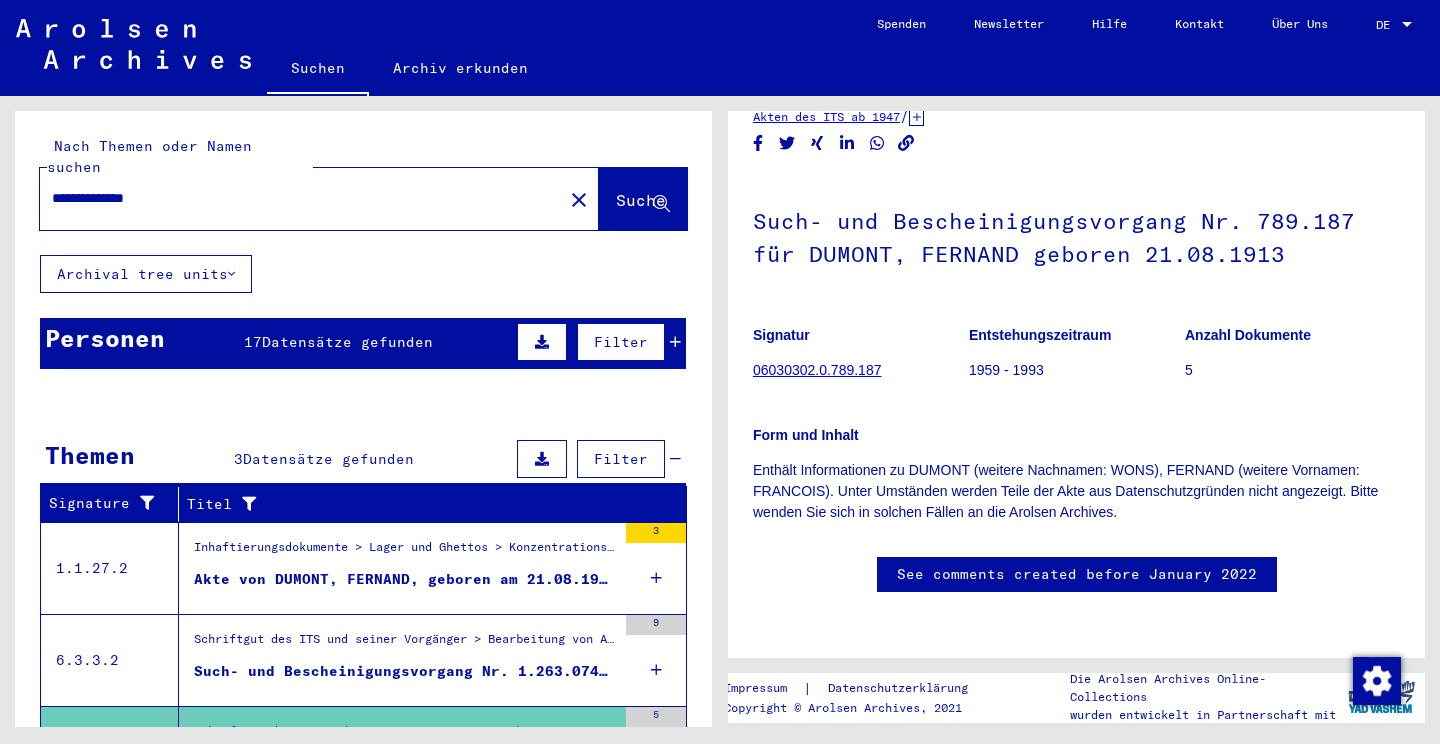 drag, startPoint x: 202, startPoint y: 183, endPoint x: 21, endPoint y: 158, distance: 182.71837 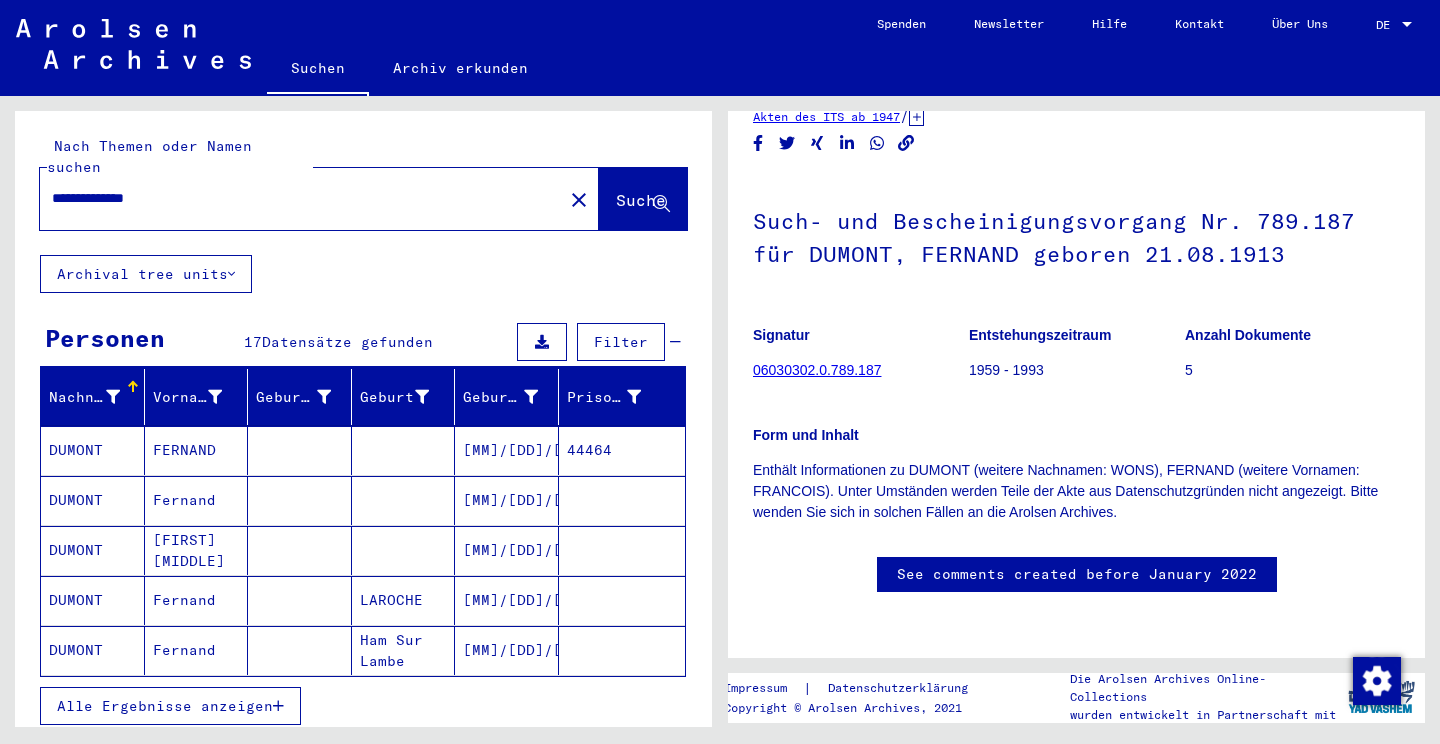 click on "FERNAND" at bounding box center [197, 500] 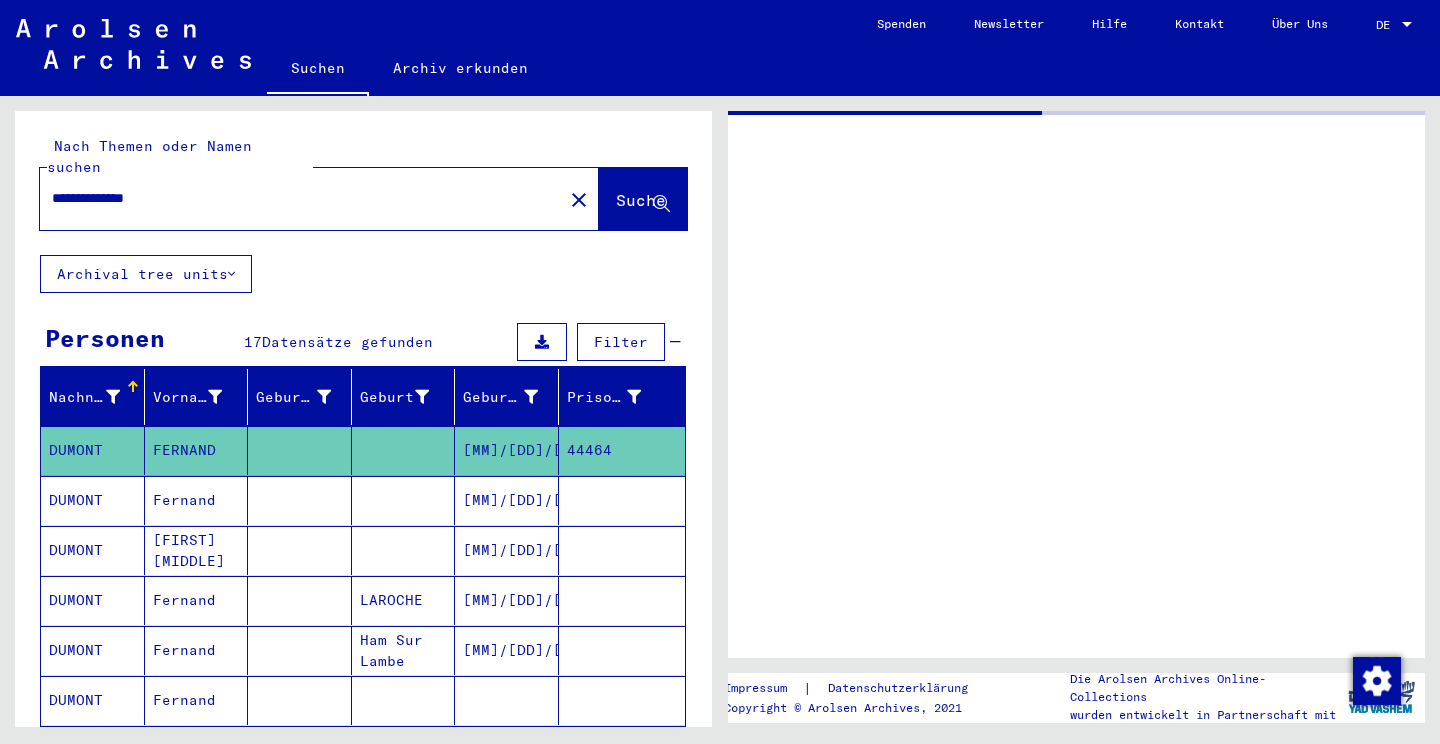 scroll, scrollTop: 0, scrollLeft: 0, axis: both 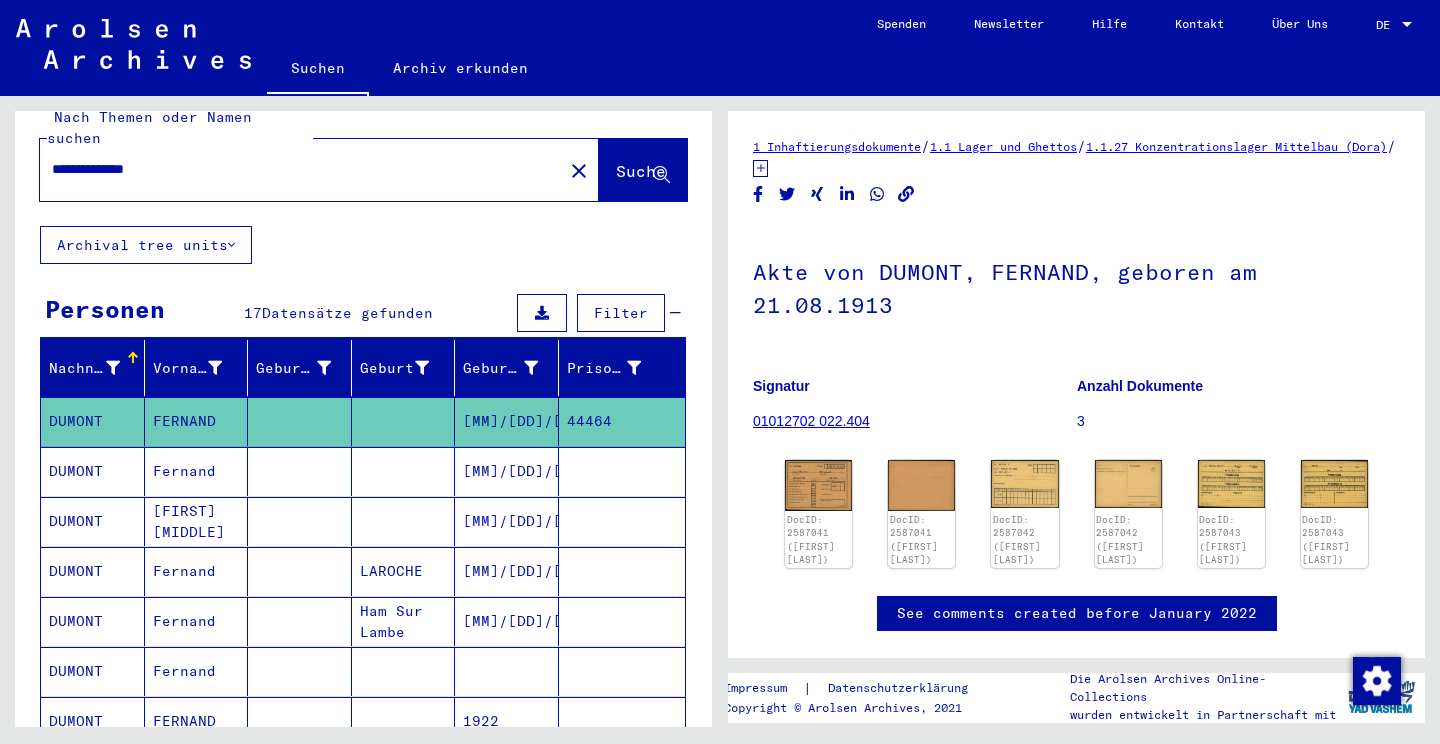 click on "Fernand" at bounding box center [197, 521] 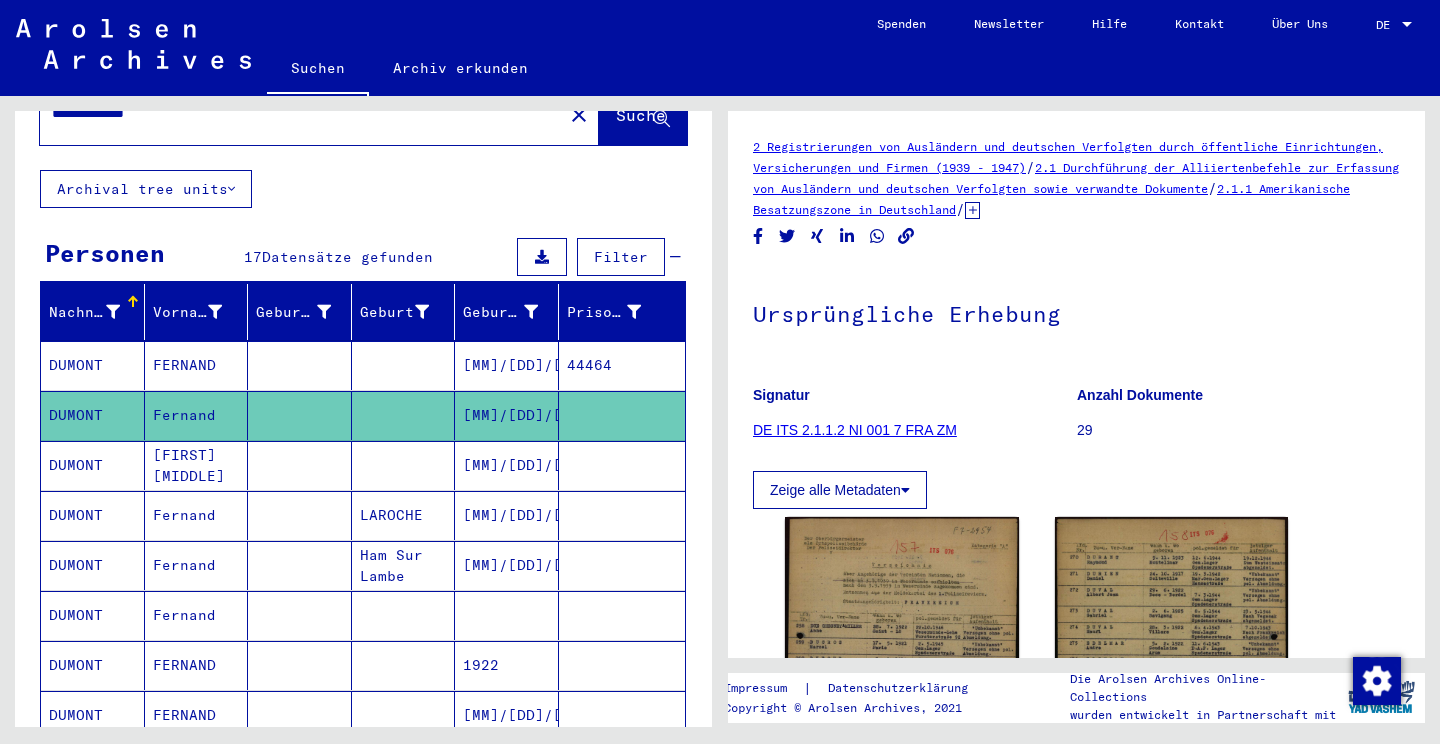 click on "[FIRST] [MIDDLE]" at bounding box center (197, 515) 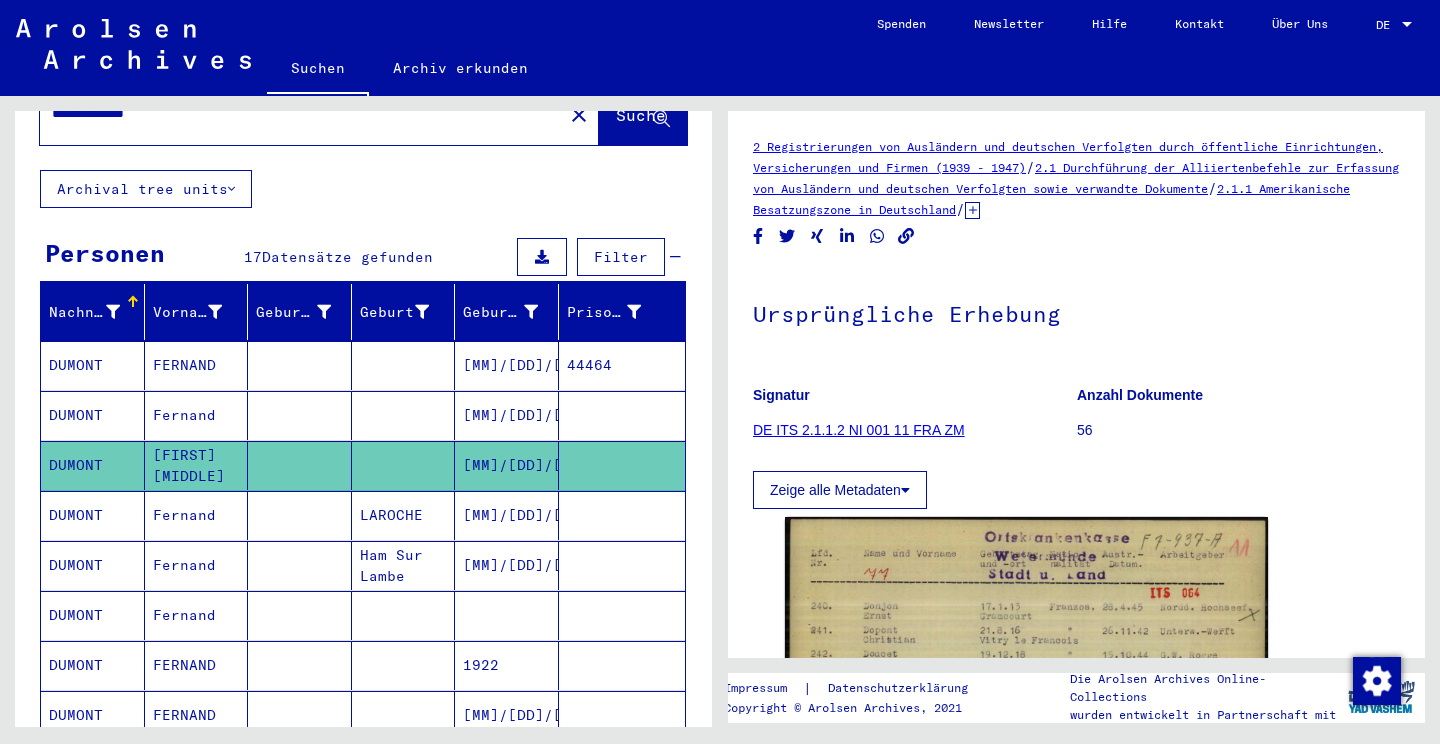 click on "Fernand" at bounding box center (197, 565) 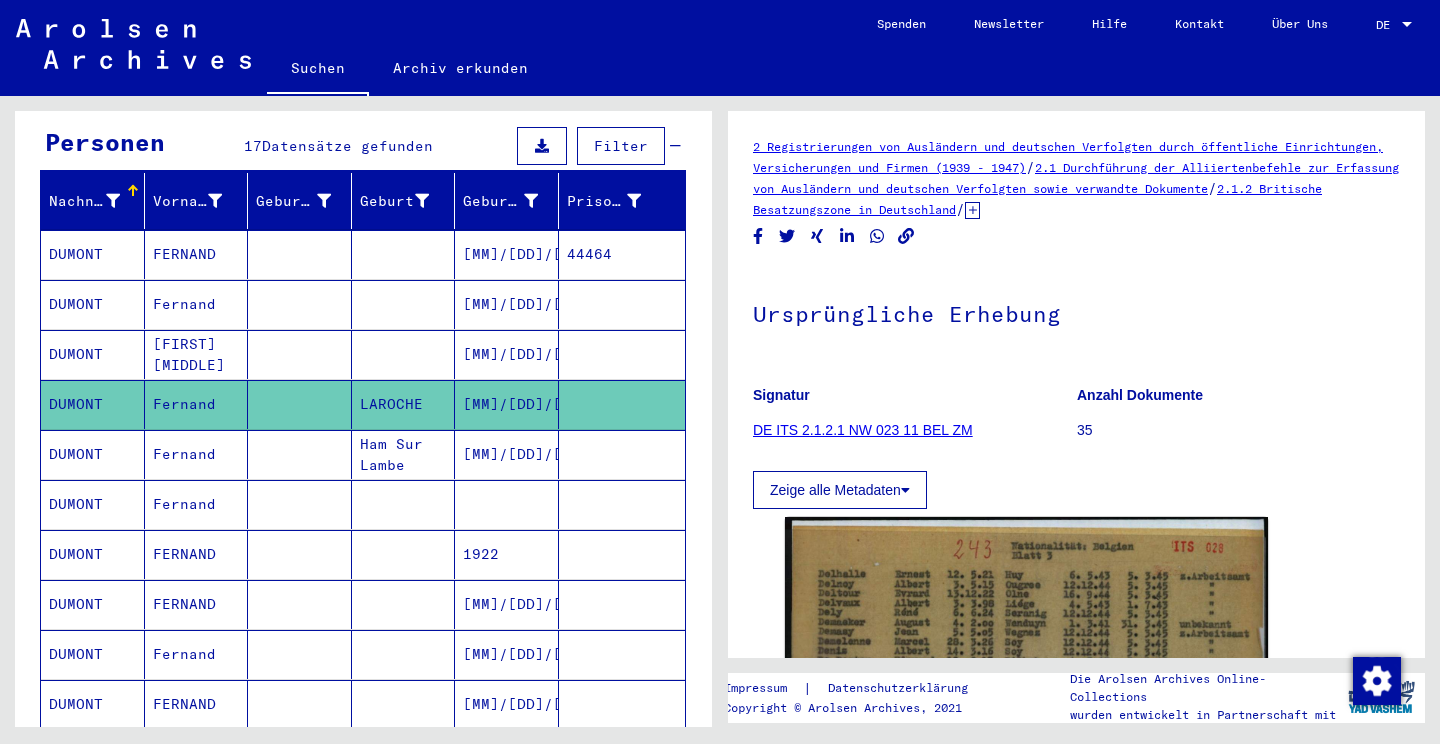 click on "Fernand" at bounding box center [197, 554] 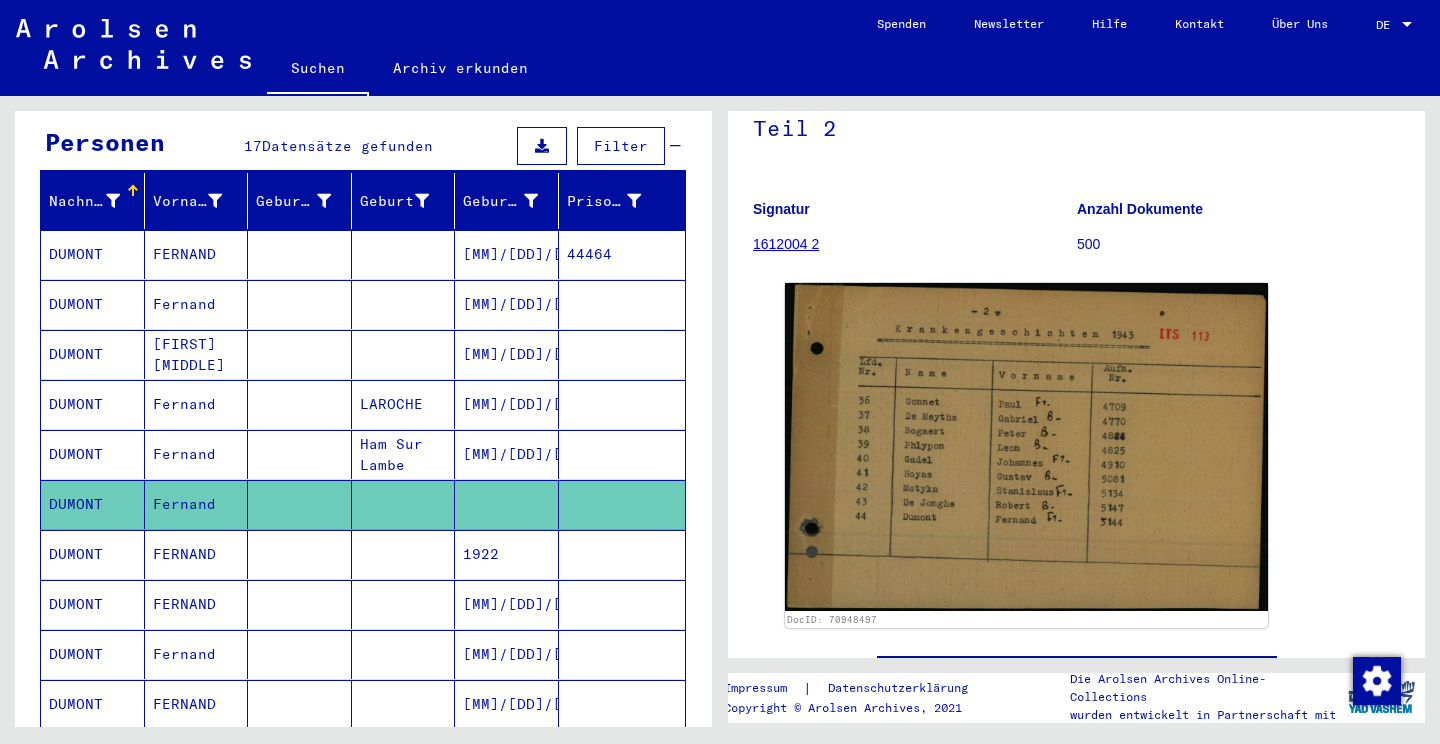click on "FERNAND" at bounding box center [197, 304] 